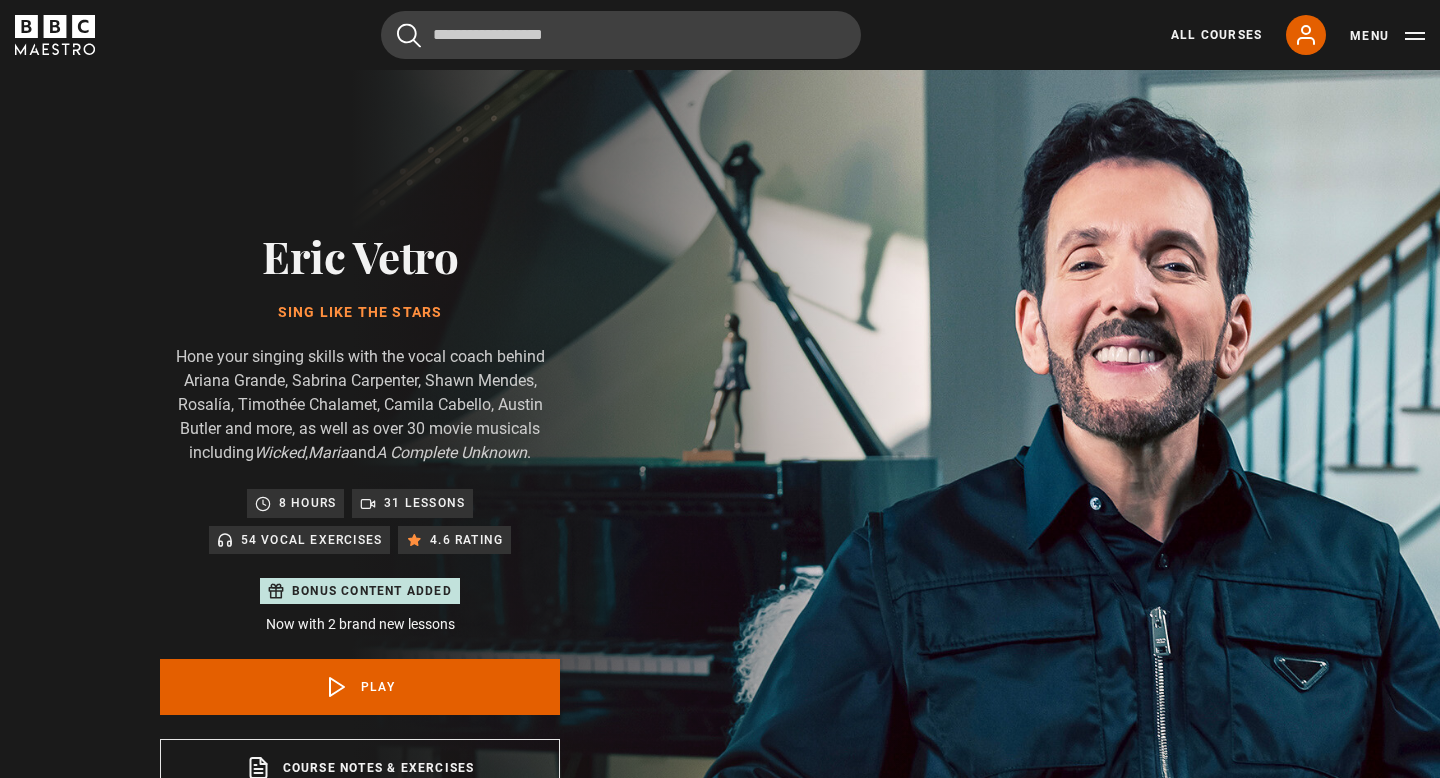 scroll, scrollTop: 956, scrollLeft: 0, axis: vertical 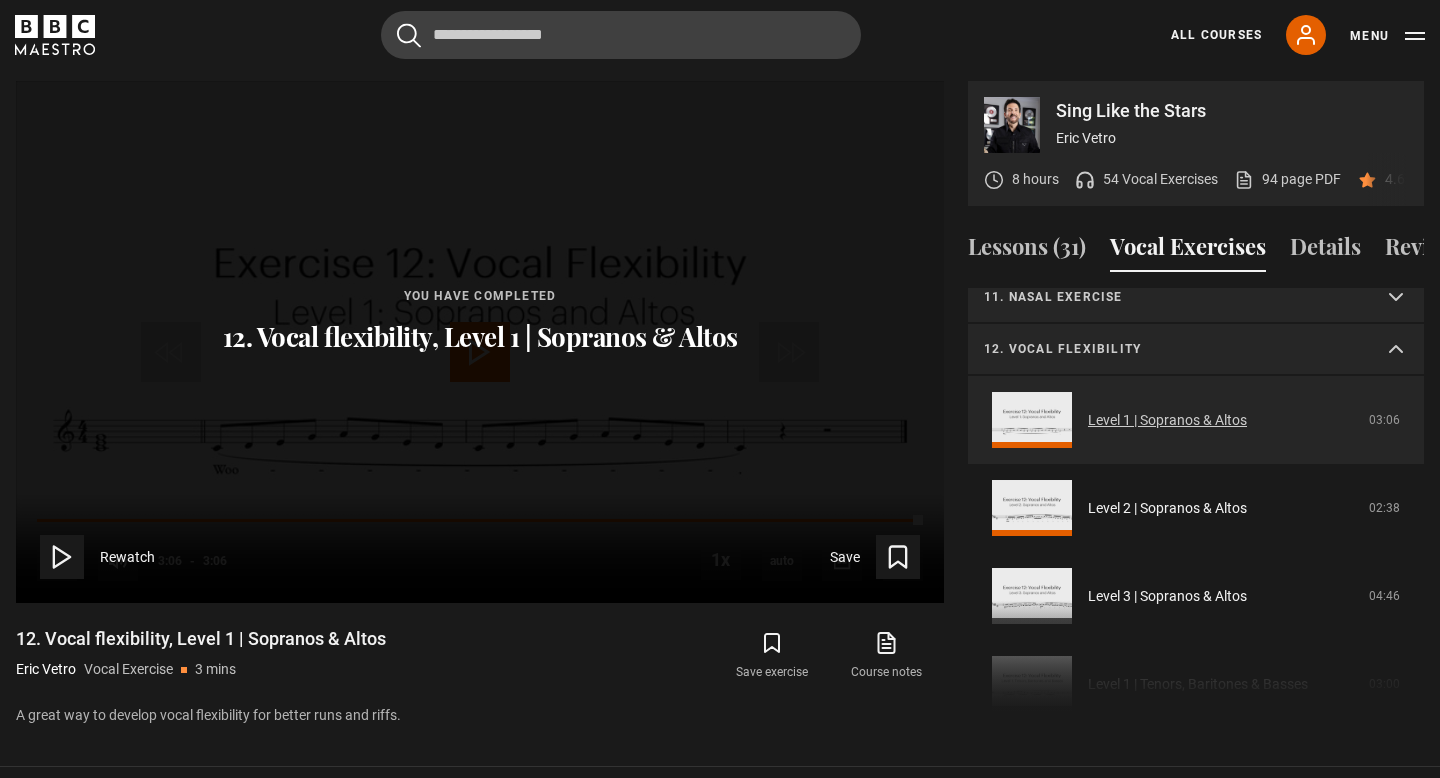 click on "Level 1 | Sopranos & Altos" at bounding box center (1167, 420) 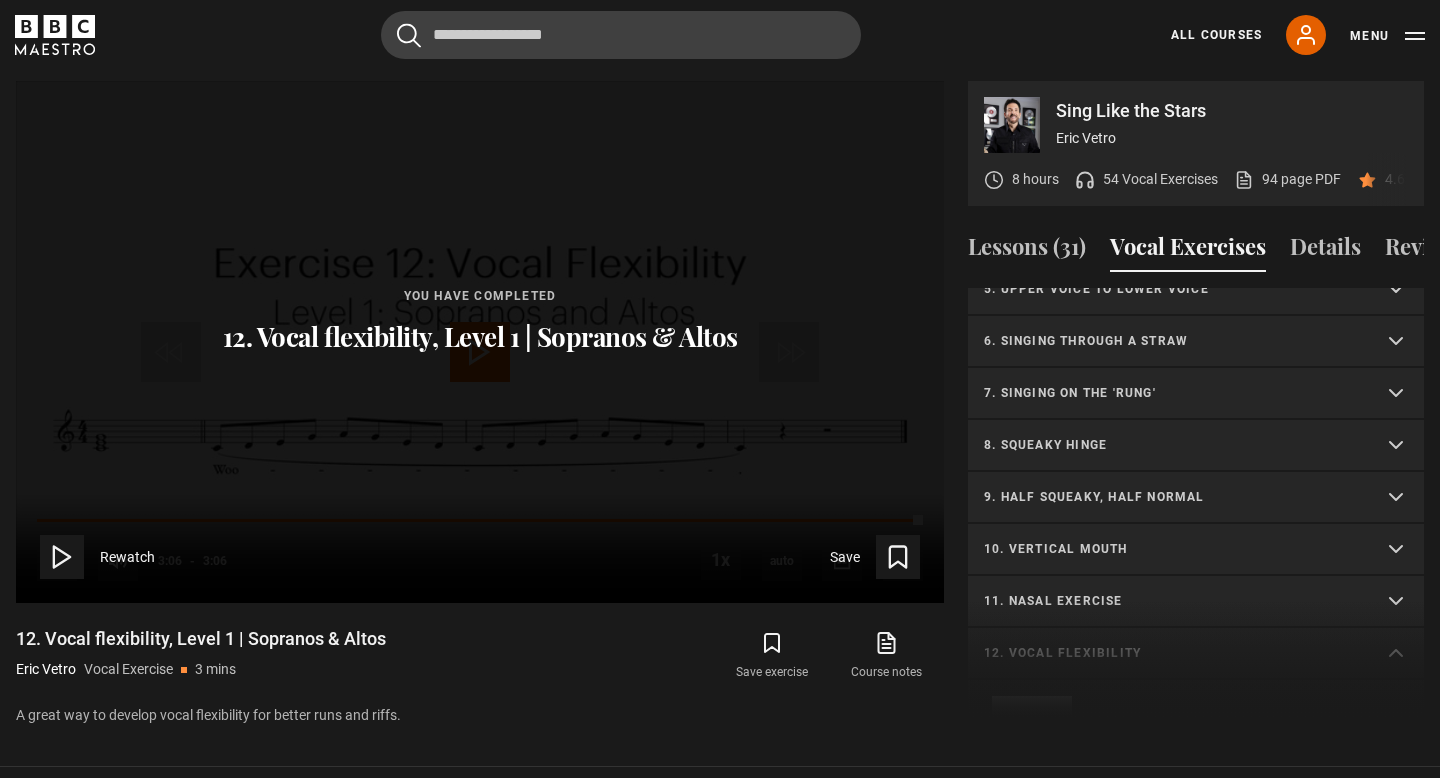 scroll, scrollTop: 0, scrollLeft: 0, axis: both 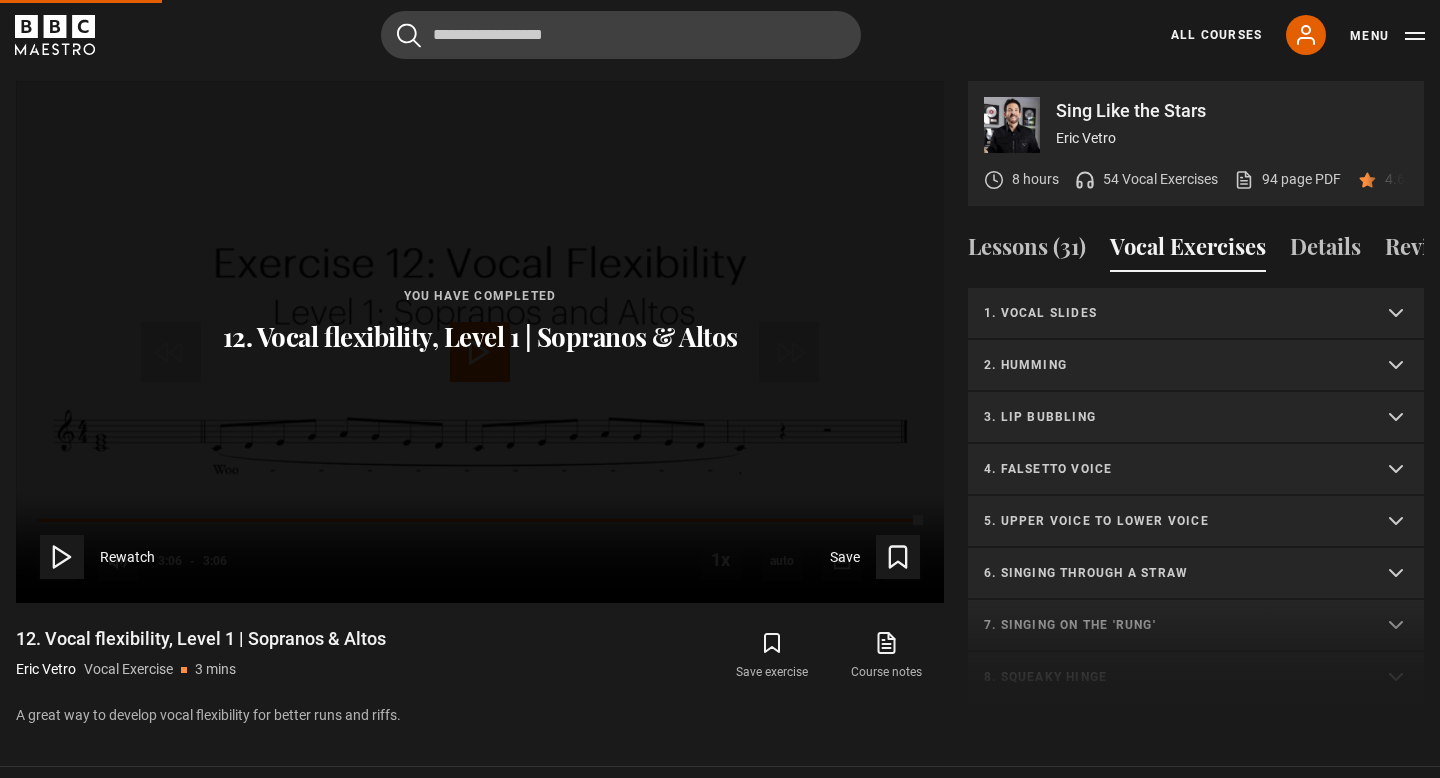 click on "1. Vocal slides" at bounding box center (1172, 313) 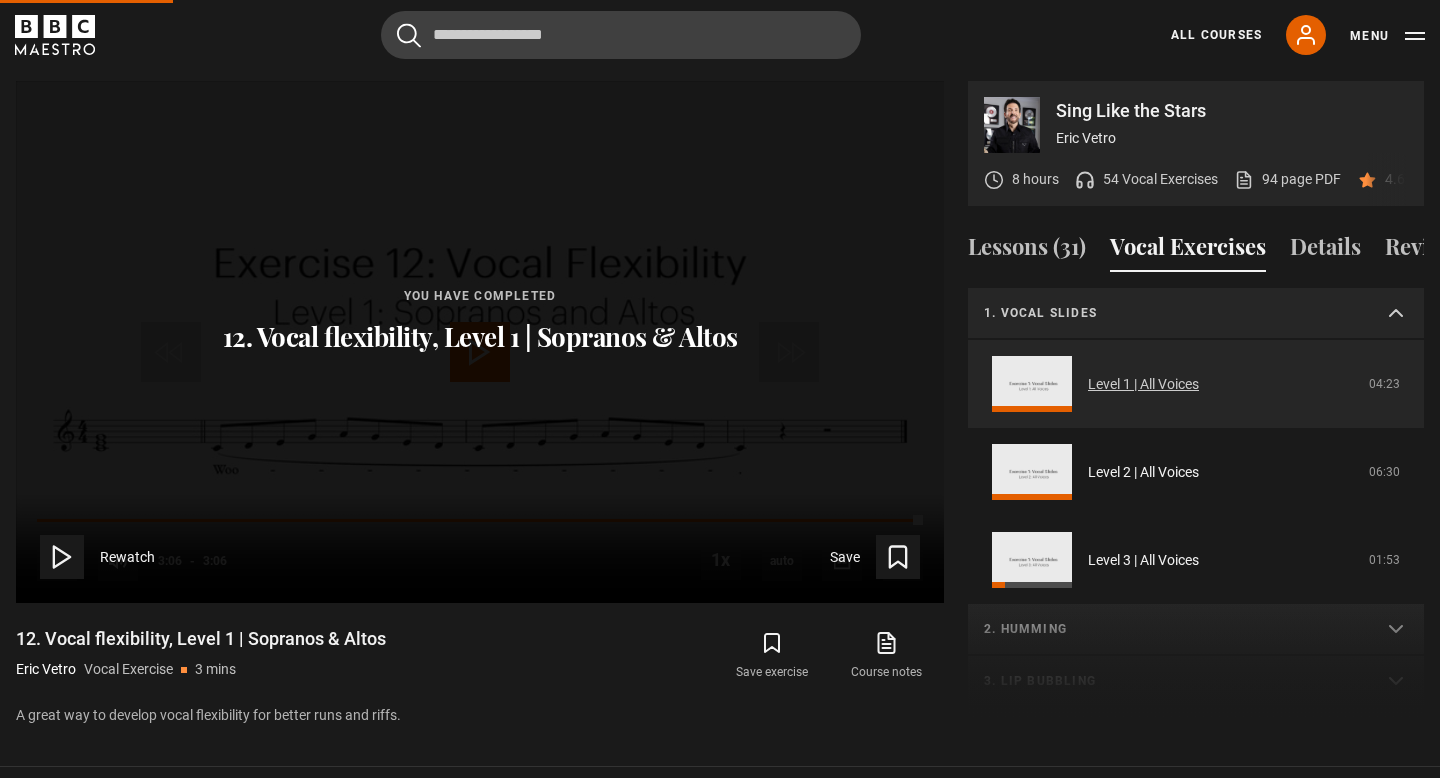 click on "Level 1 | All Voices" at bounding box center (1143, 384) 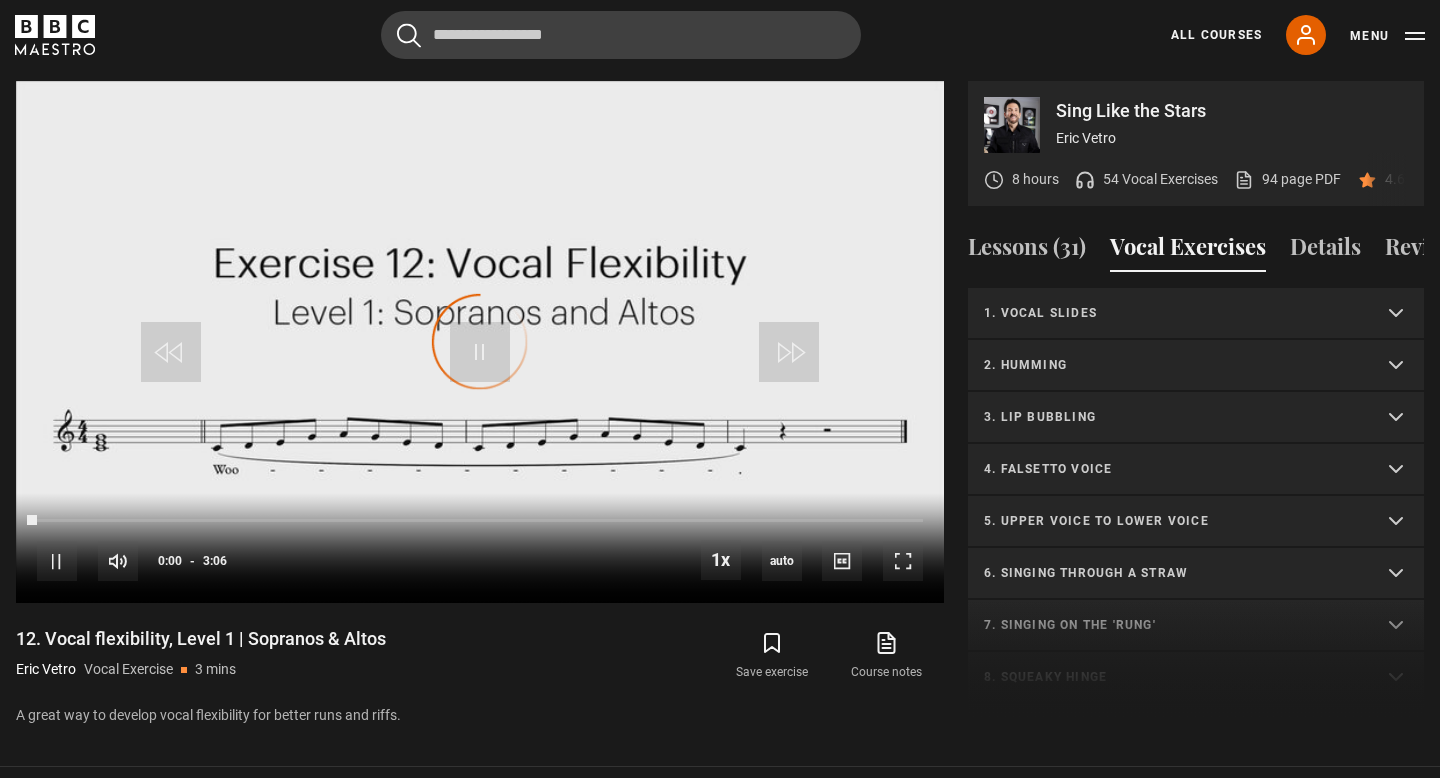 scroll, scrollTop: 536, scrollLeft: 0, axis: vertical 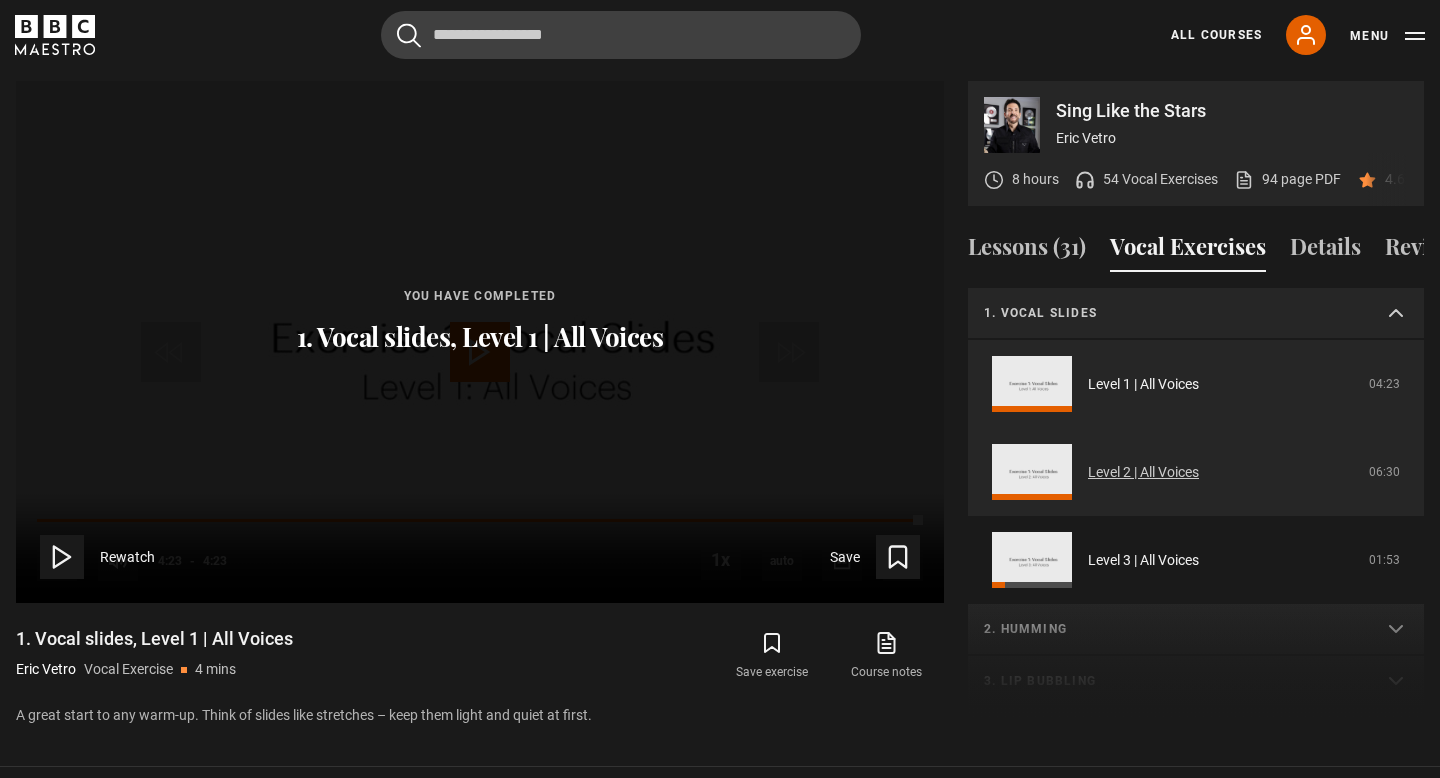 click on "Level 2 | All Voices" at bounding box center [1143, 472] 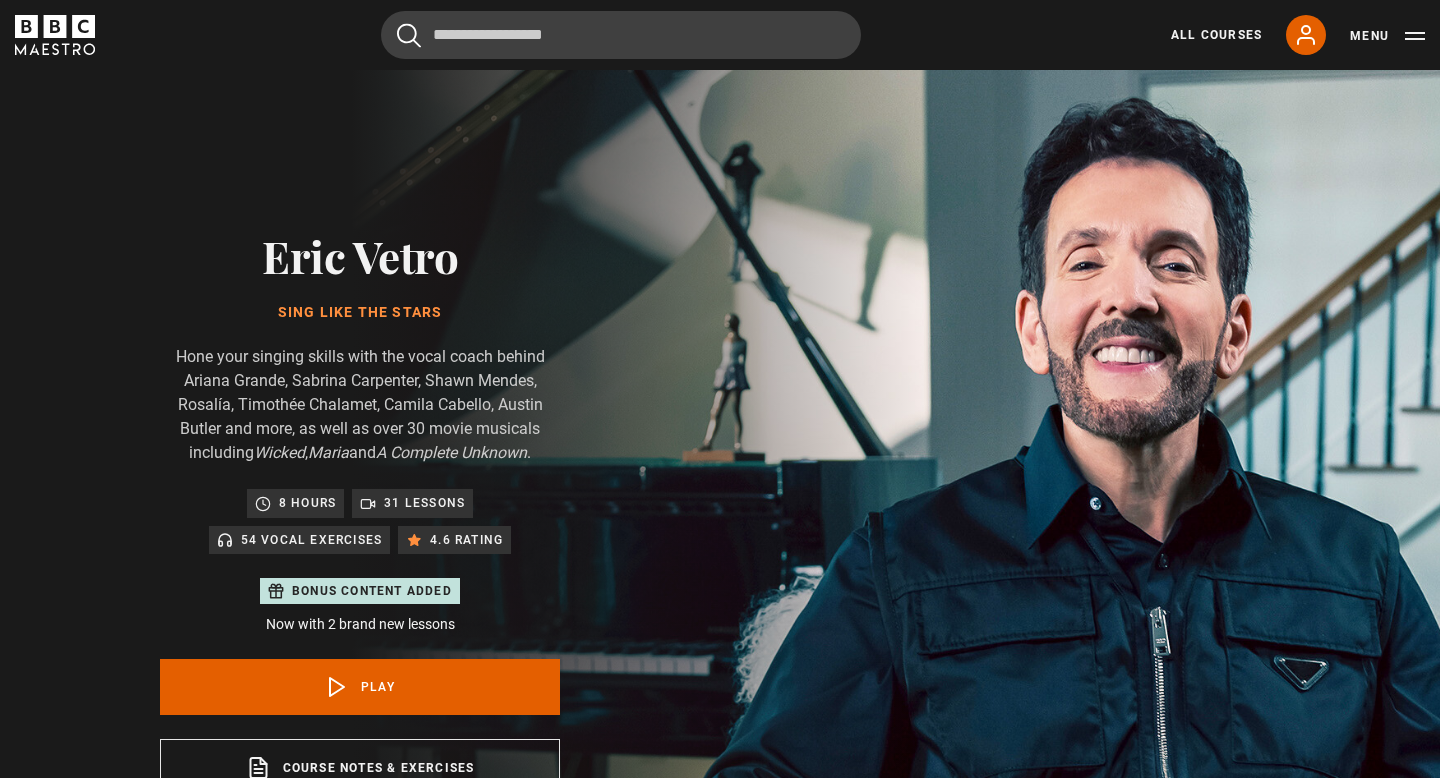 scroll, scrollTop: 956, scrollLeft: 0, axis: vertical 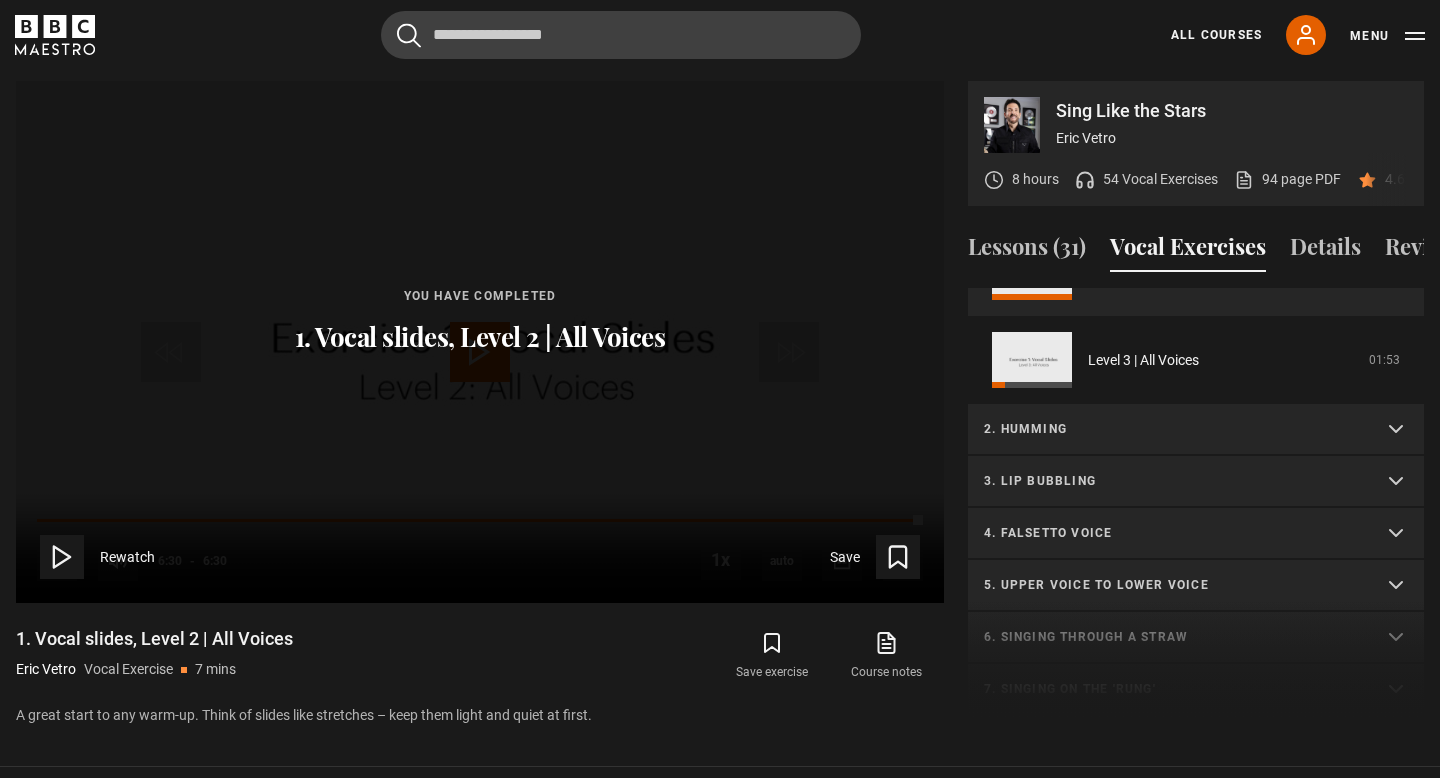 click on "2. Humming" at bounding box center (1172, 429) 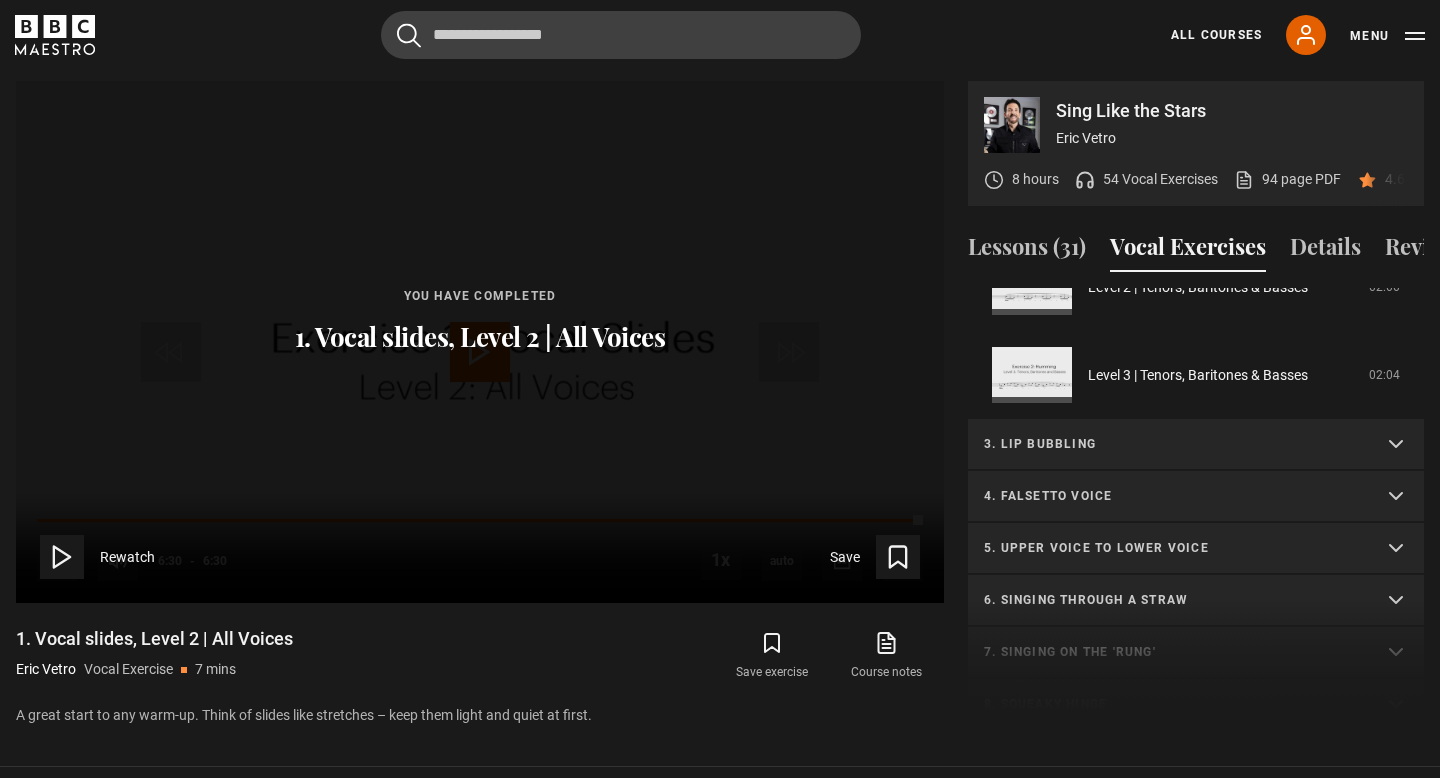 scroll, scrollTop: 794, scrollLeft: 0, axis: vertical 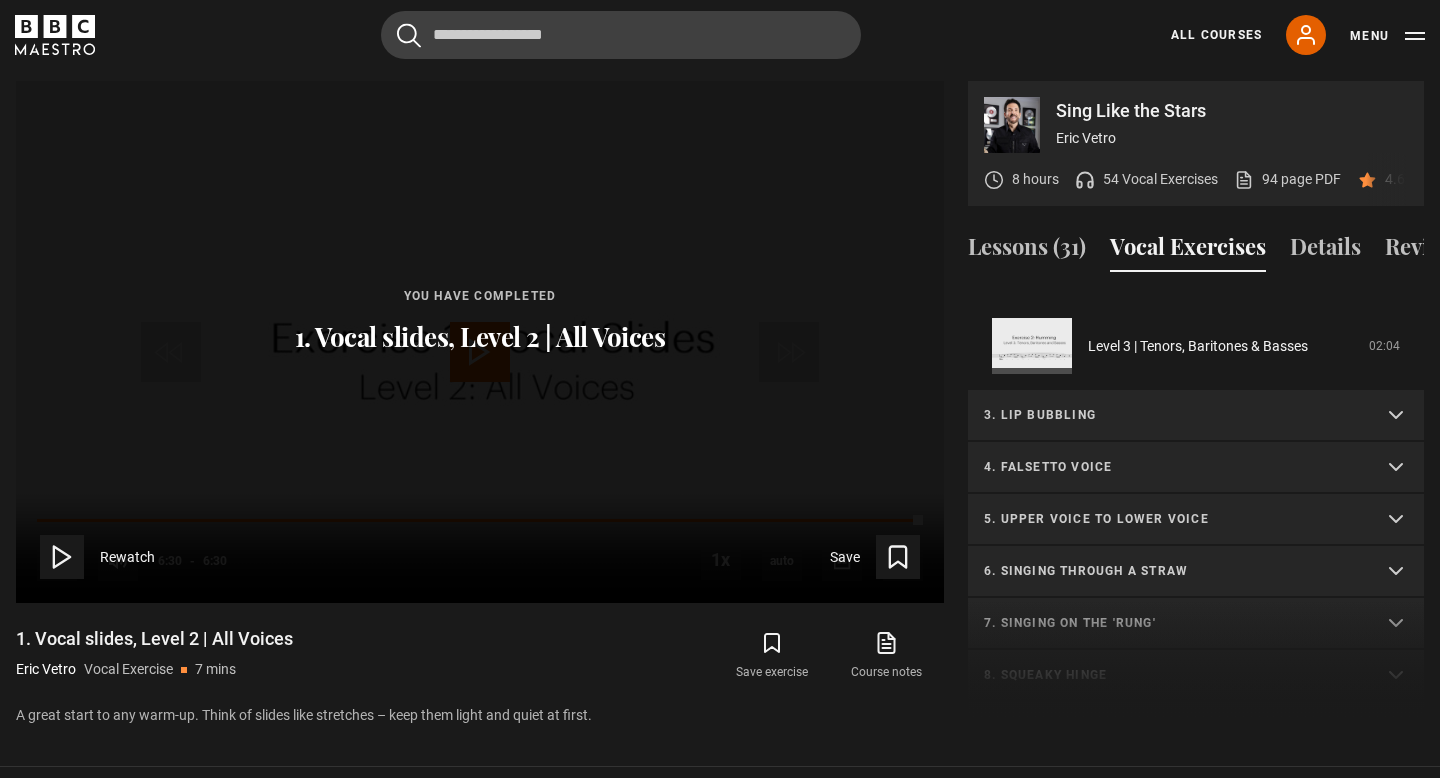 click on "3. Lip bubbling" at bounding box center [1172, 415] 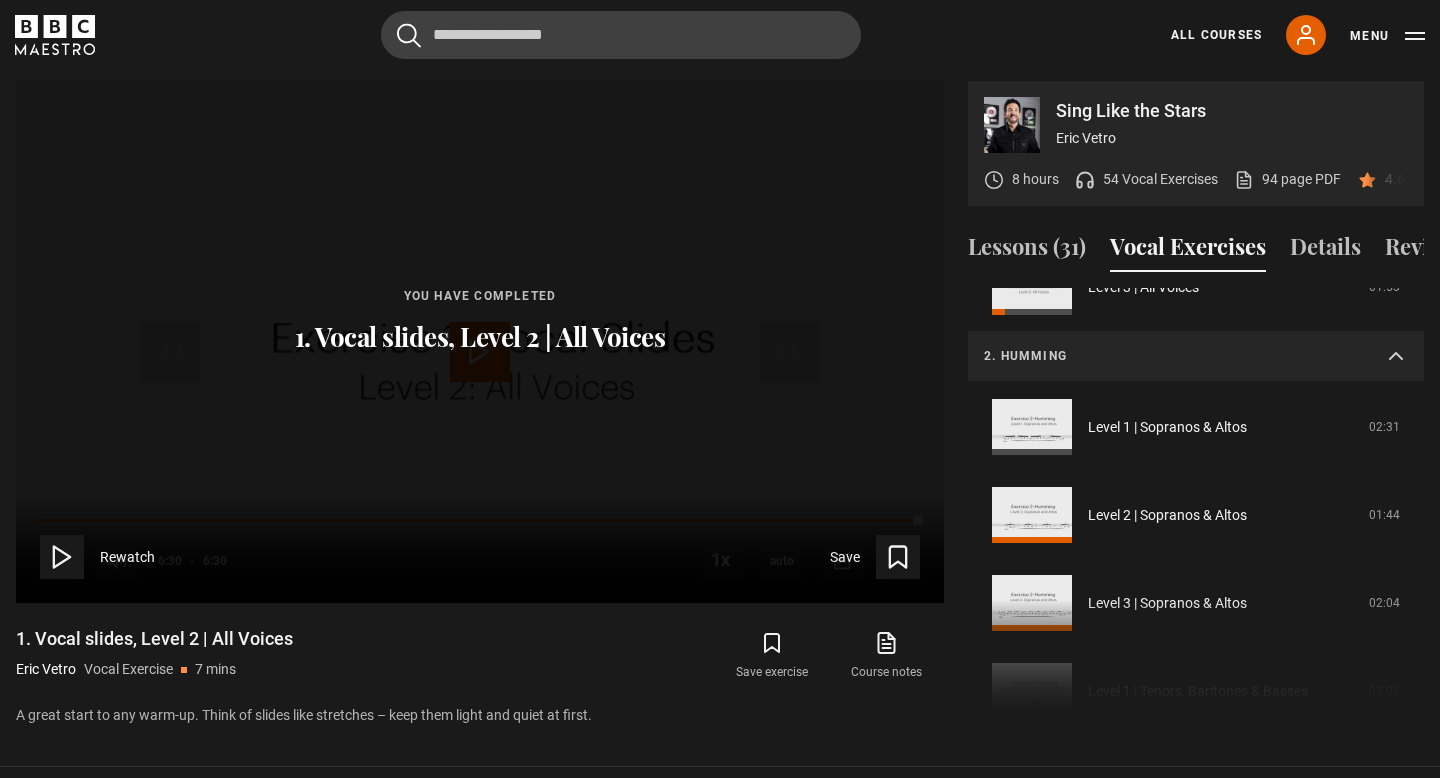 scroll, scrollTop: 0, scrollLeft: 0, axis: both 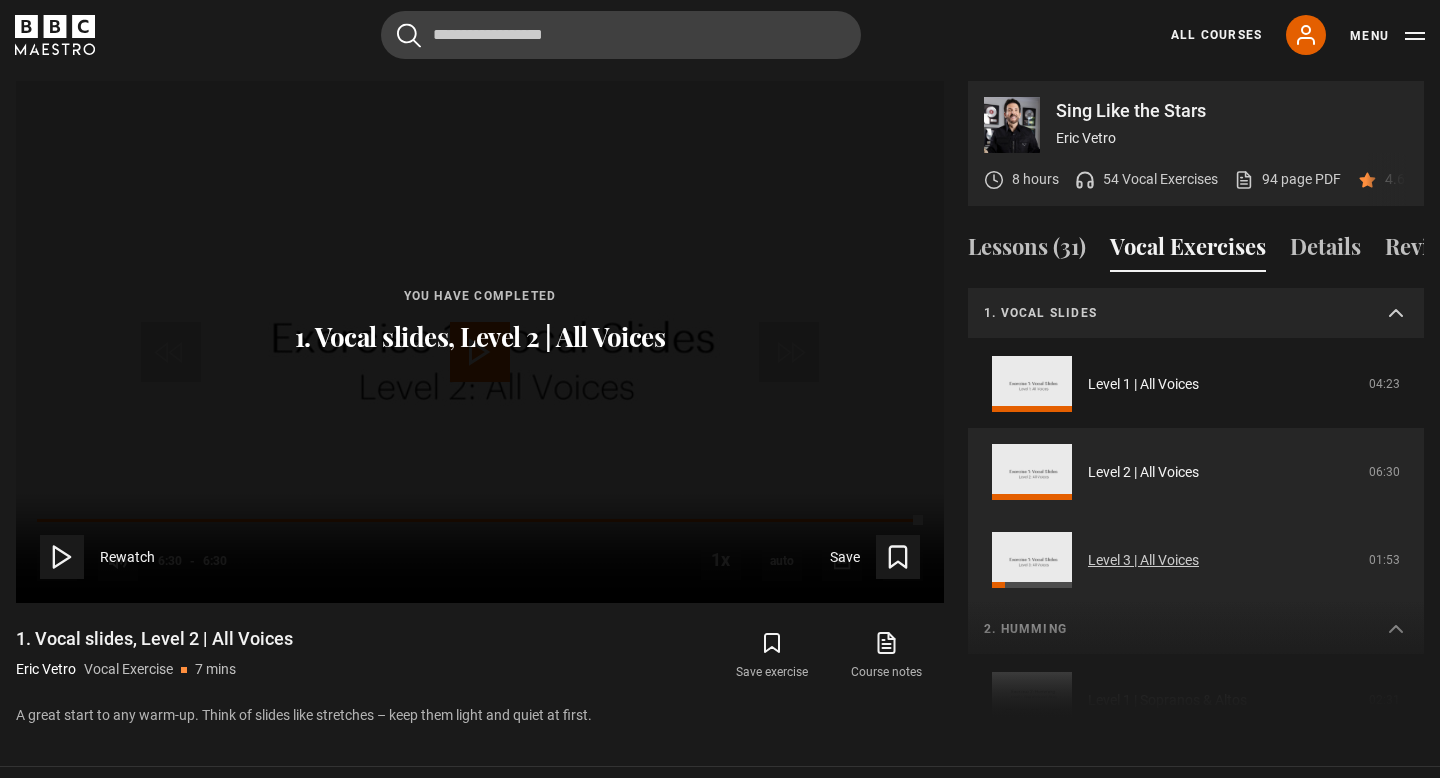 click on "Level 3 | All Voices" at bounding box center [1143, 560] 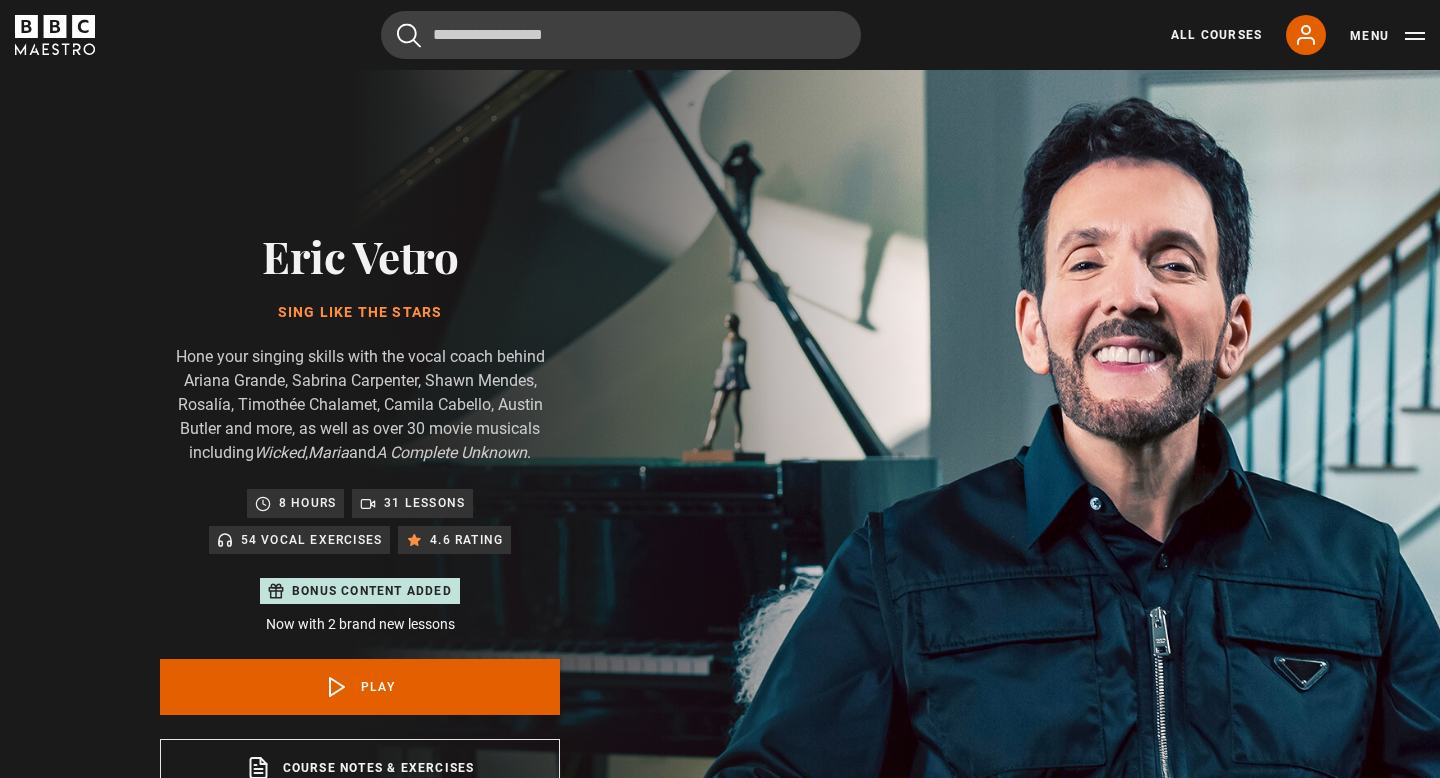 scroll, scrollTop: 956, scrollLeft: 0, axis: vertical 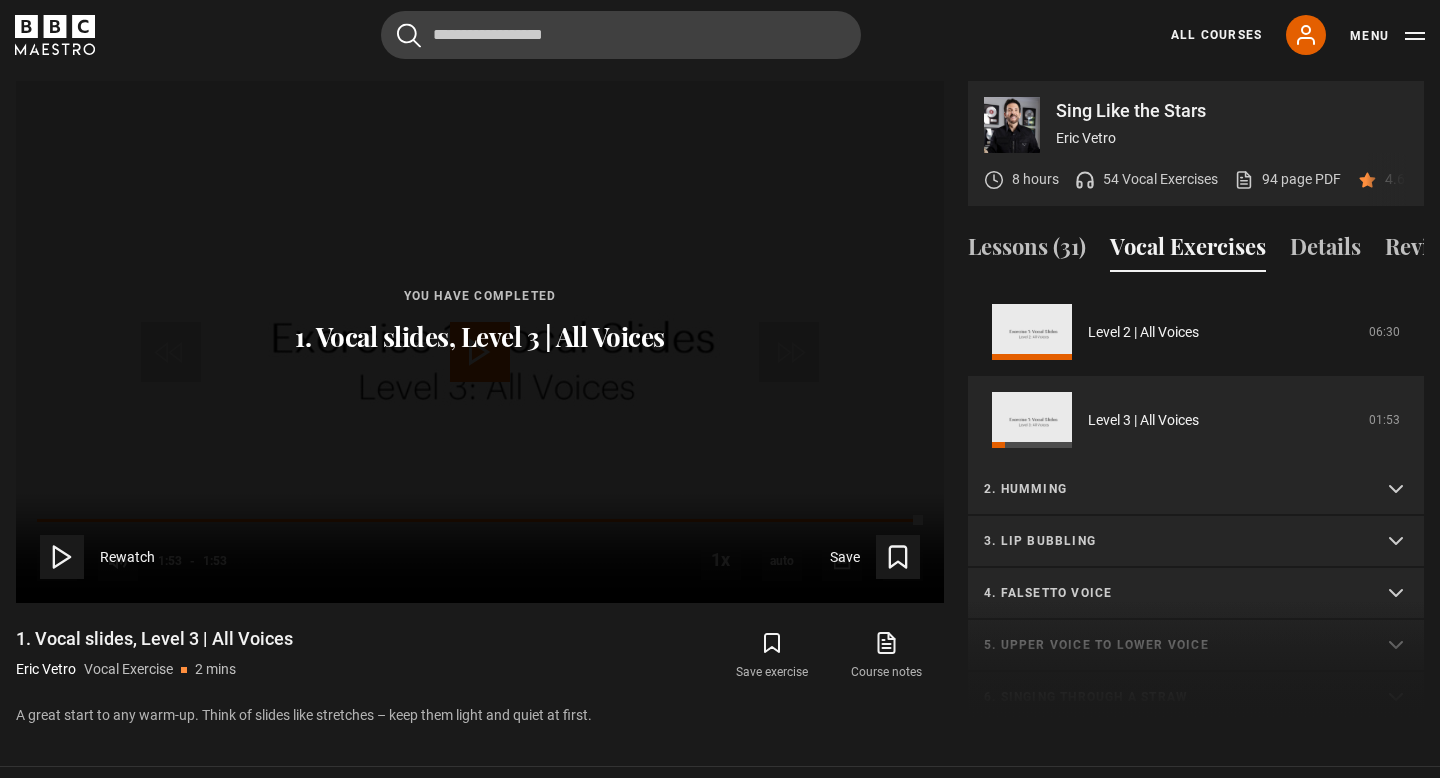 click on "2. Humming" at bounding box center [1172, 489] 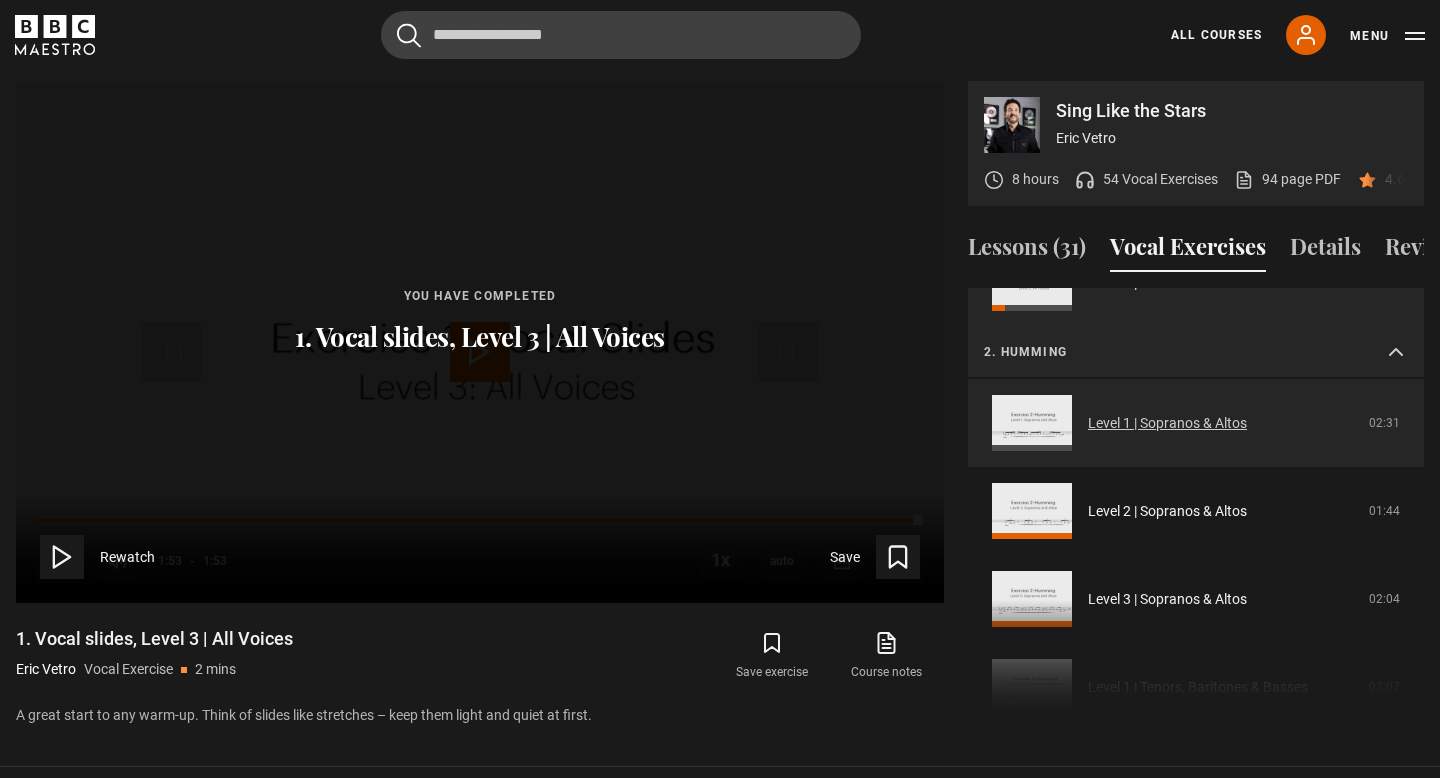 scroll, scrollTop: 280, scrollLeft: 0, axis: vertical 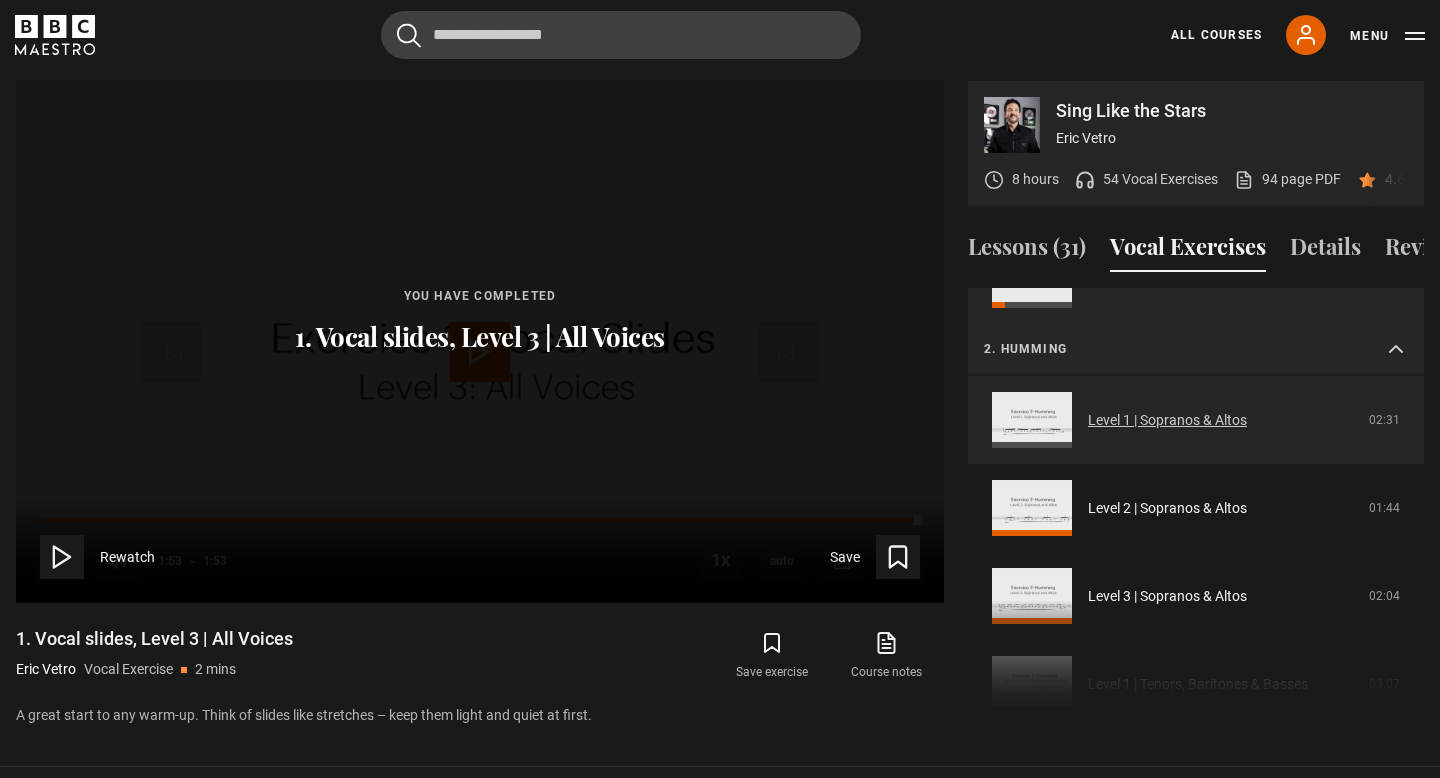 click on "Level 1 | Sopranos & Altos" at bounding box center (1167, 420) 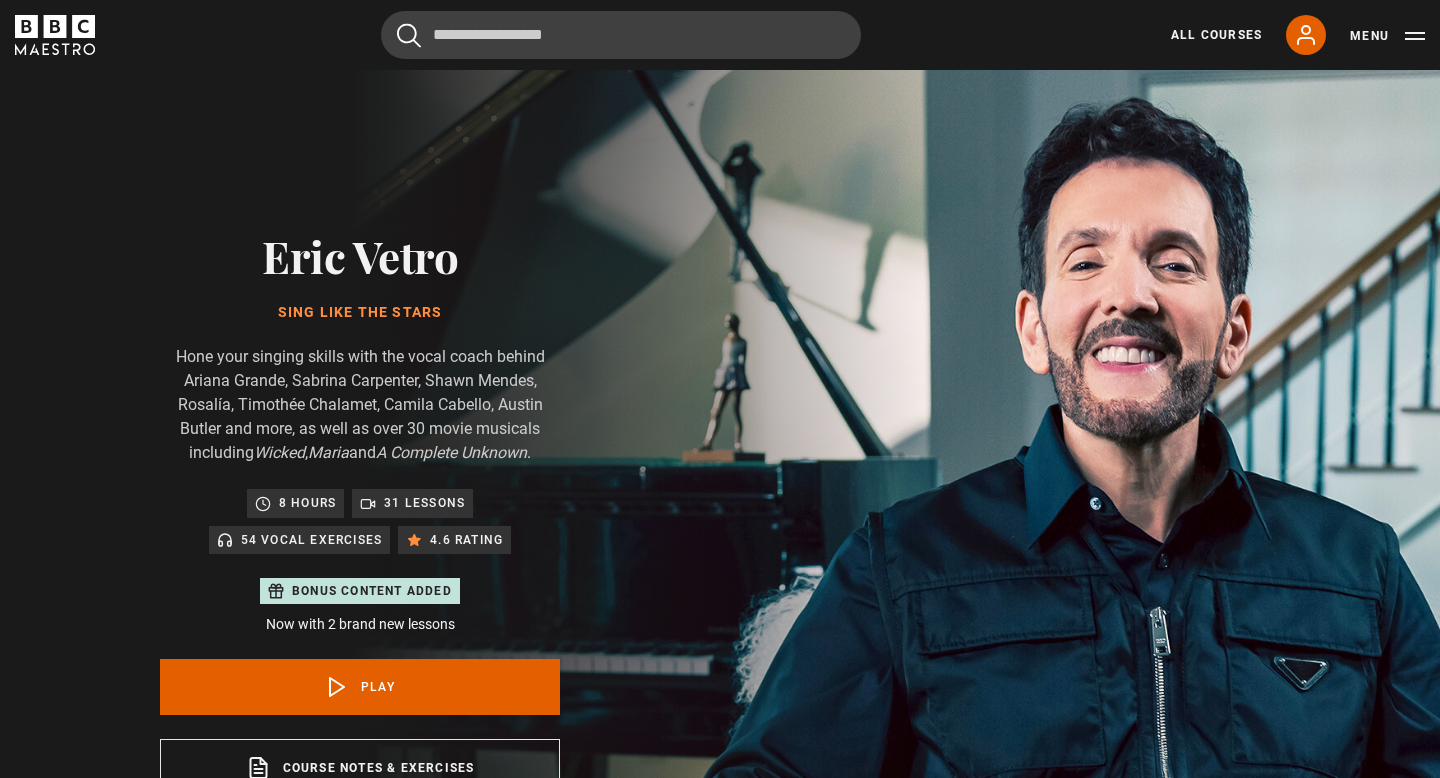 scroll, scrollTop: 956, scrollLeft: 0, axis: vertical 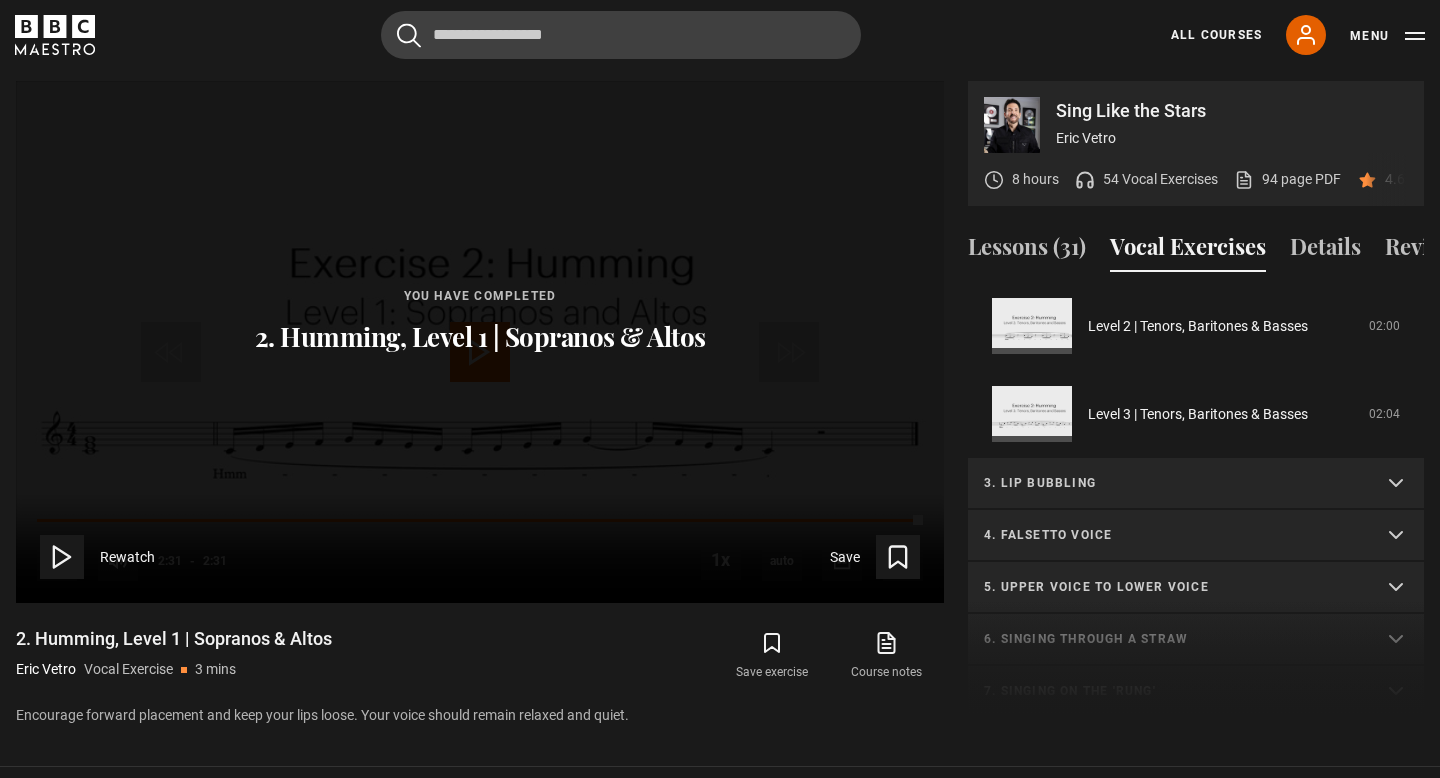 click on "3. Lip bubbling" at bounding box center (1172, 483) 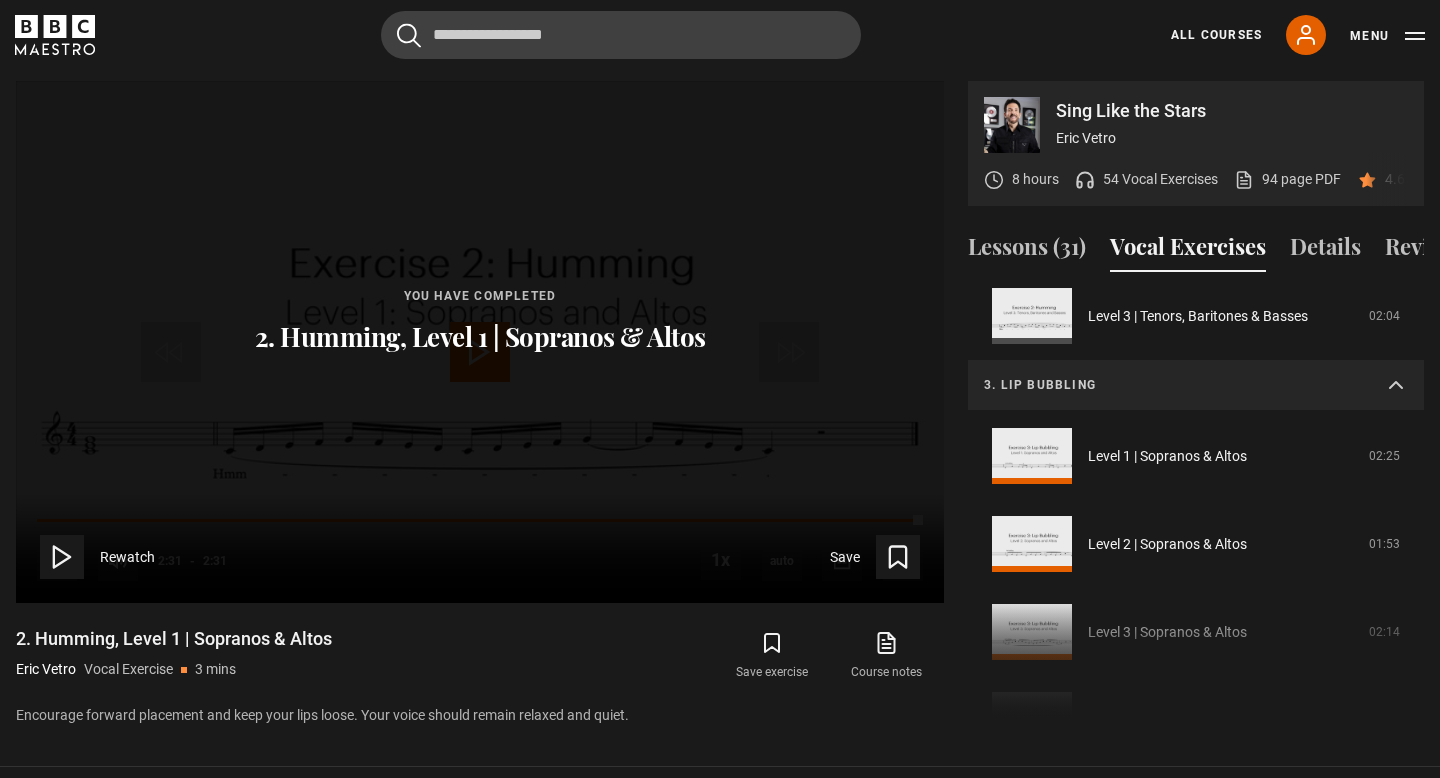 scroll, scrollTop: 562, scrollLeft: 0, axis: vertical 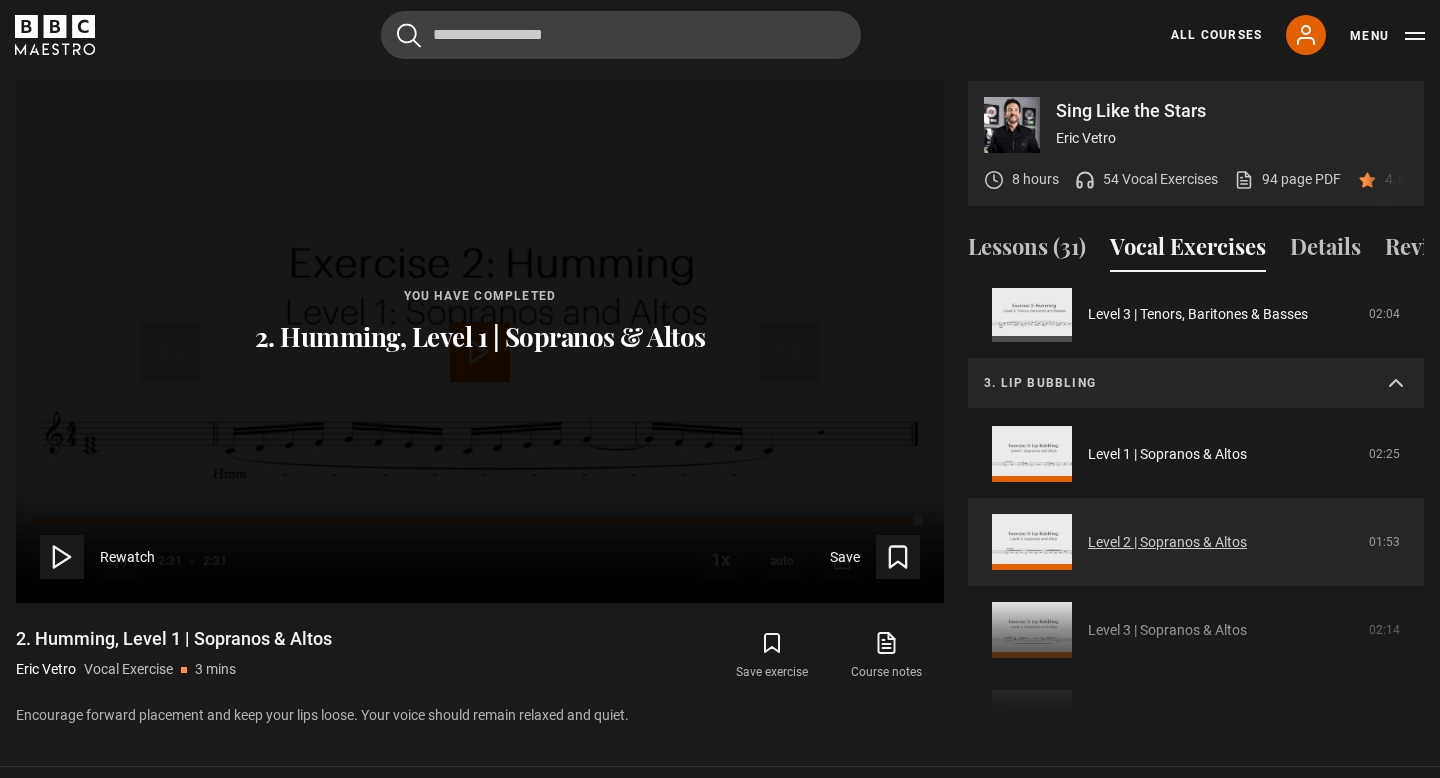 click on "Level 2 | Sopranos & Altos" at bounding box center [1167, 542] 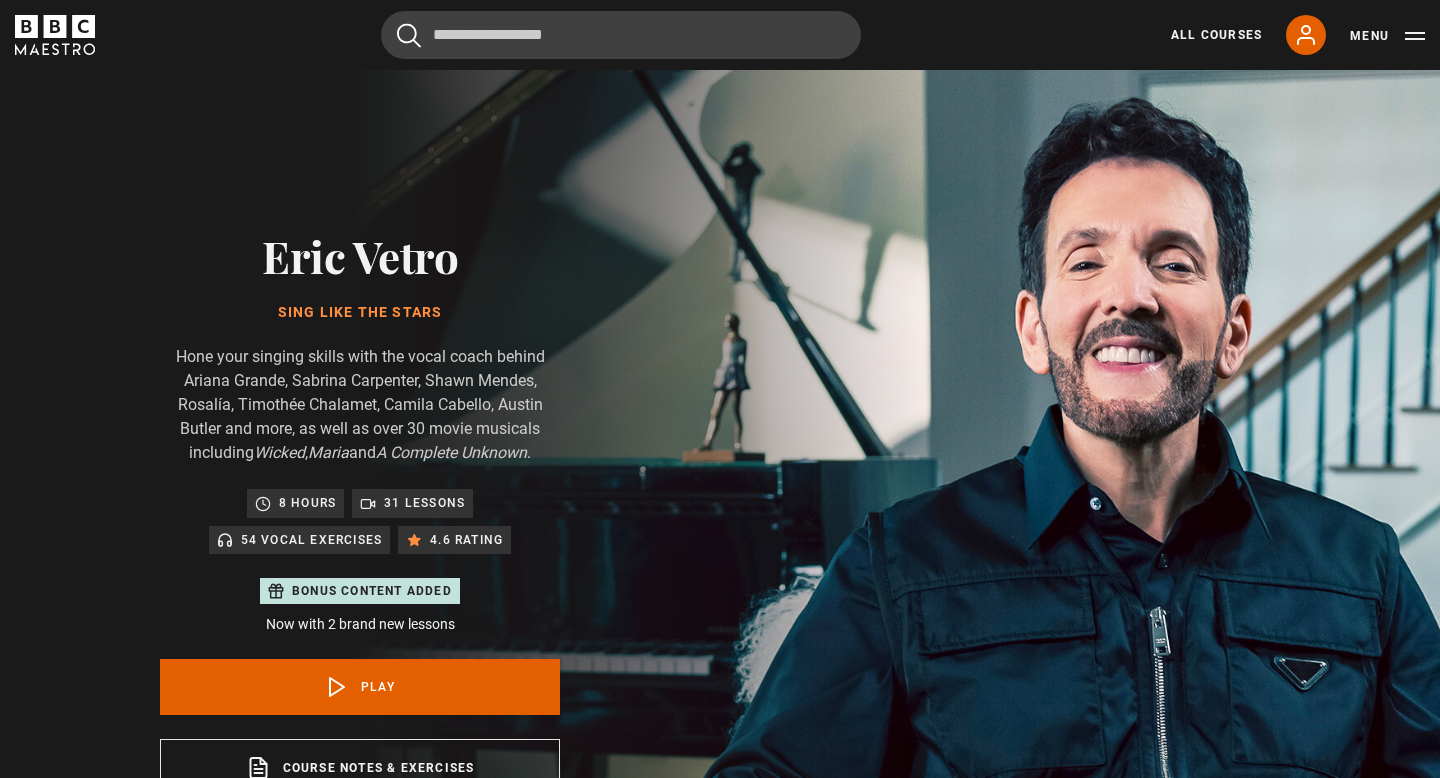 scroll, scrollTop: 956, scrollLeft: 0, axis: vertical 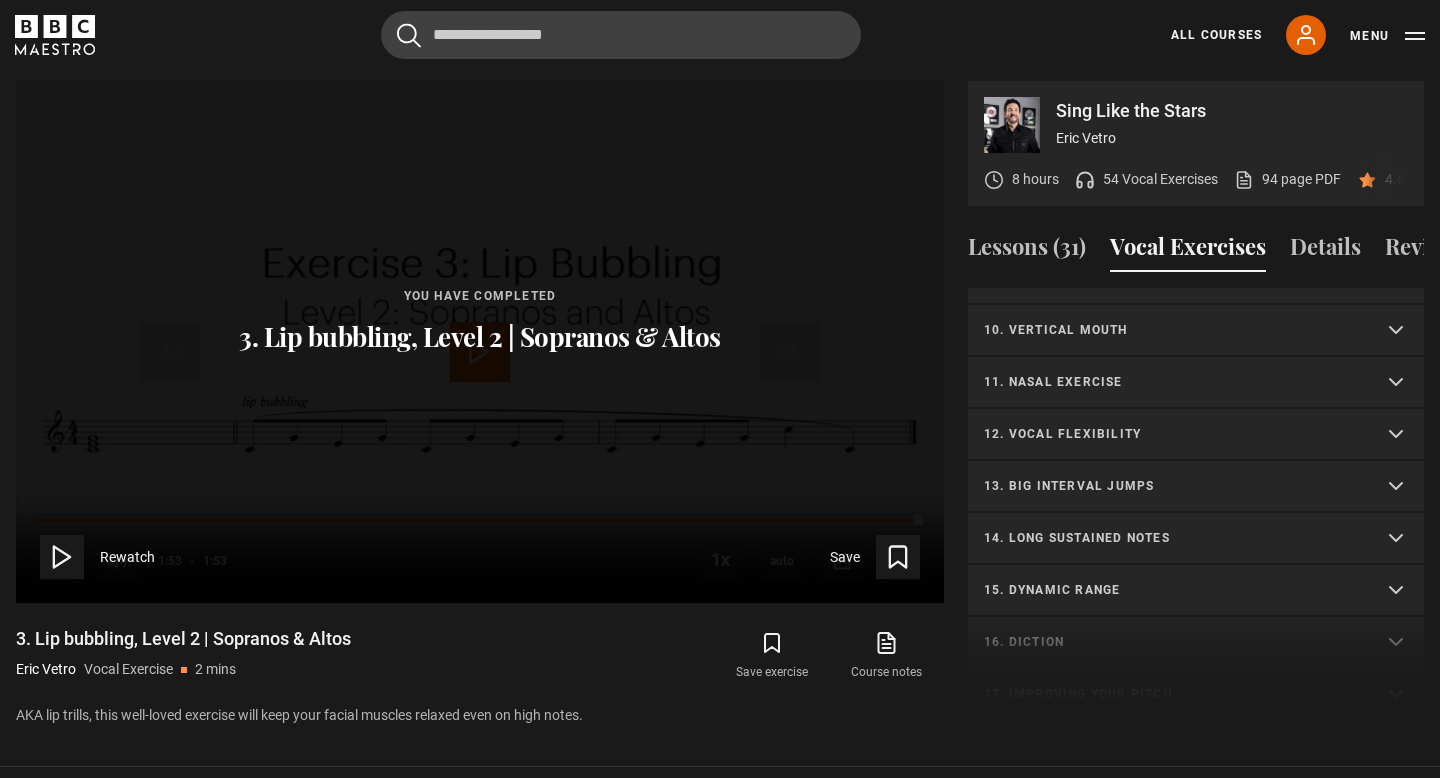 click on "13. Big interval jumps" at bounding box center (1172, 486) 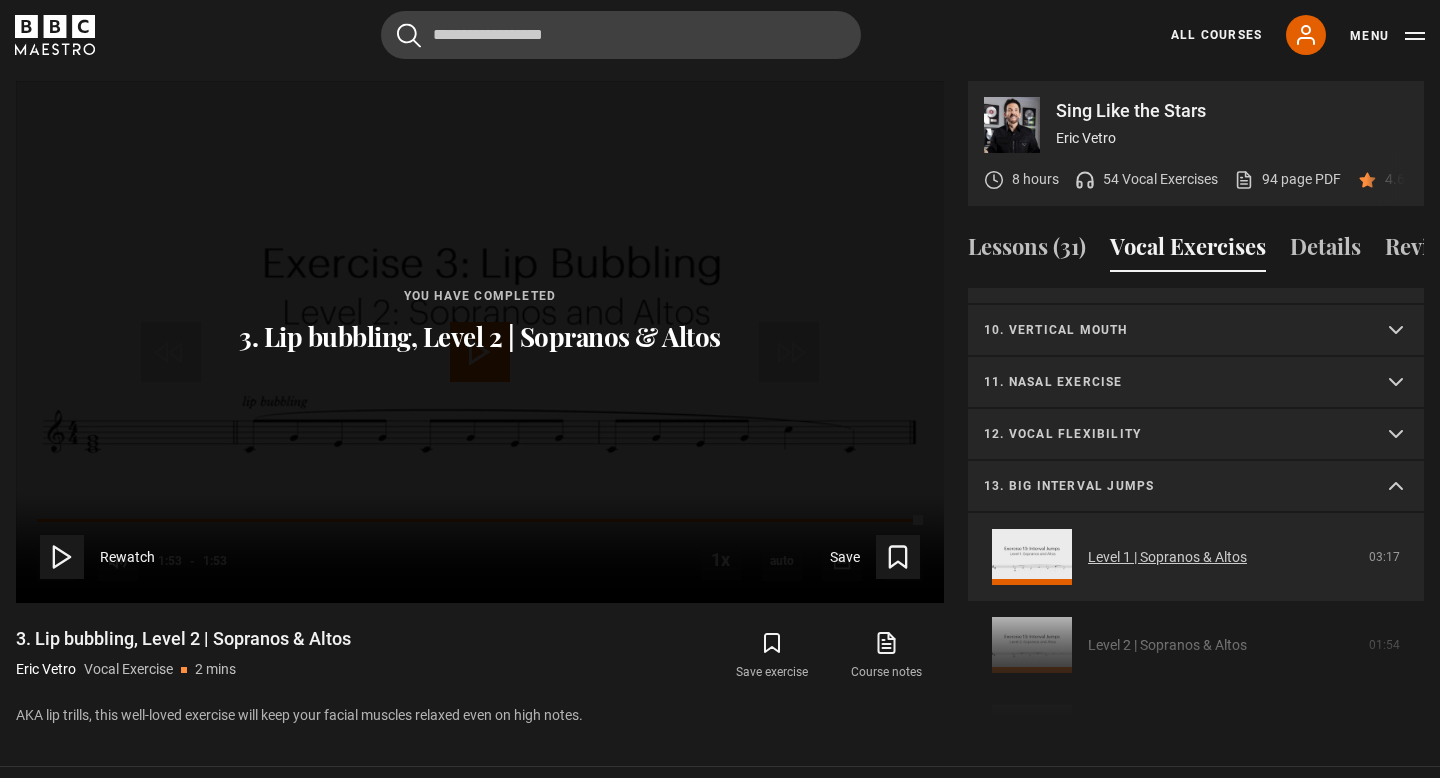 click on "Level 1 | Sopranos & Altos" at bounding box center (1167, 557) 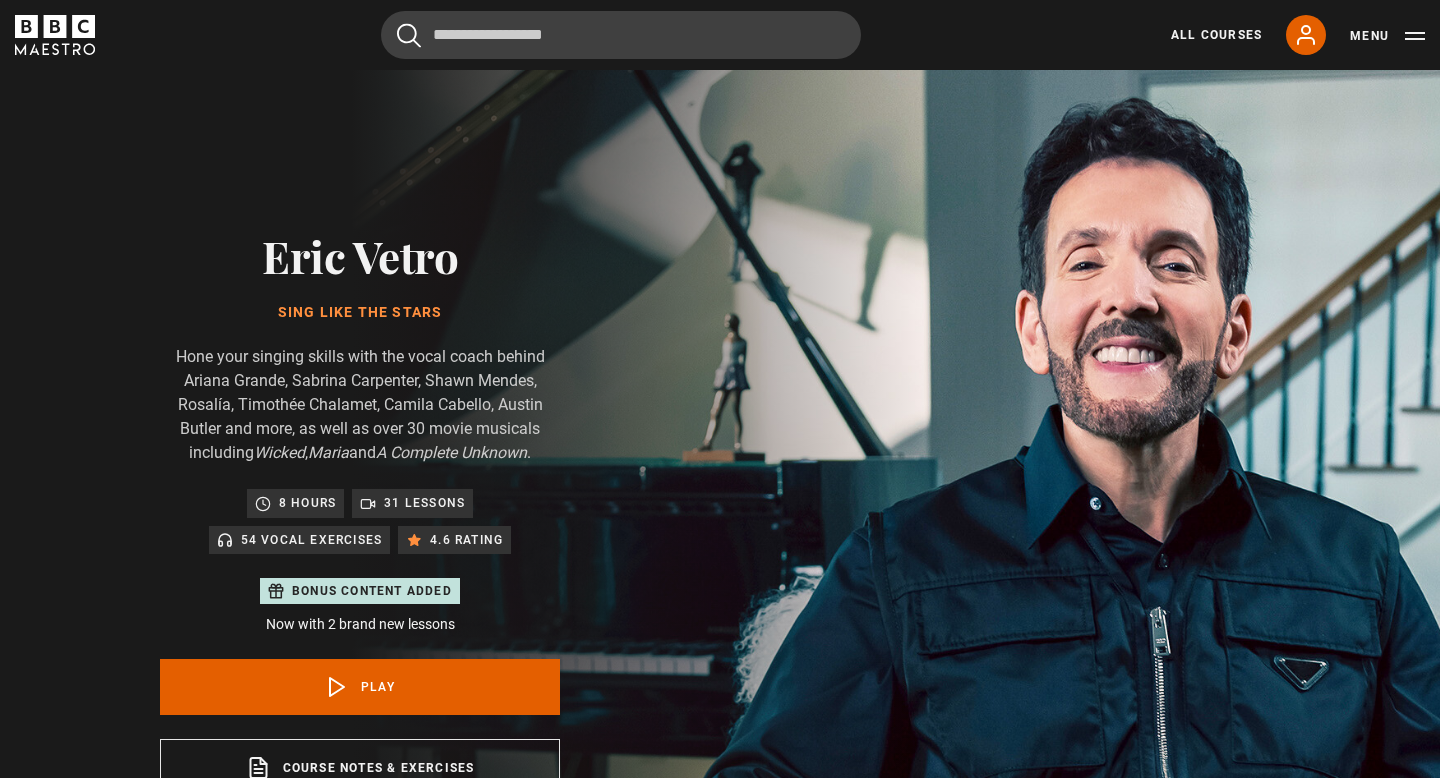 scroll, scrollTop: 956, scrollLeft: 0, axis: vertical 